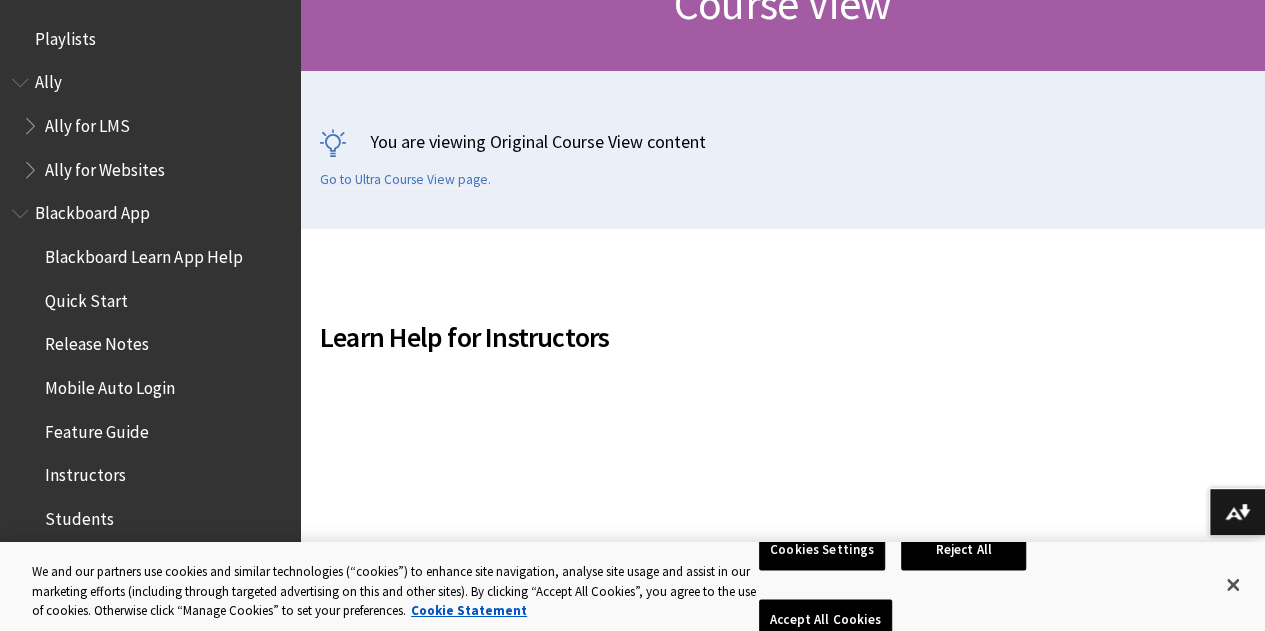 scroll, scrollTop: 400, scrollLeft: 0, axis: vertical 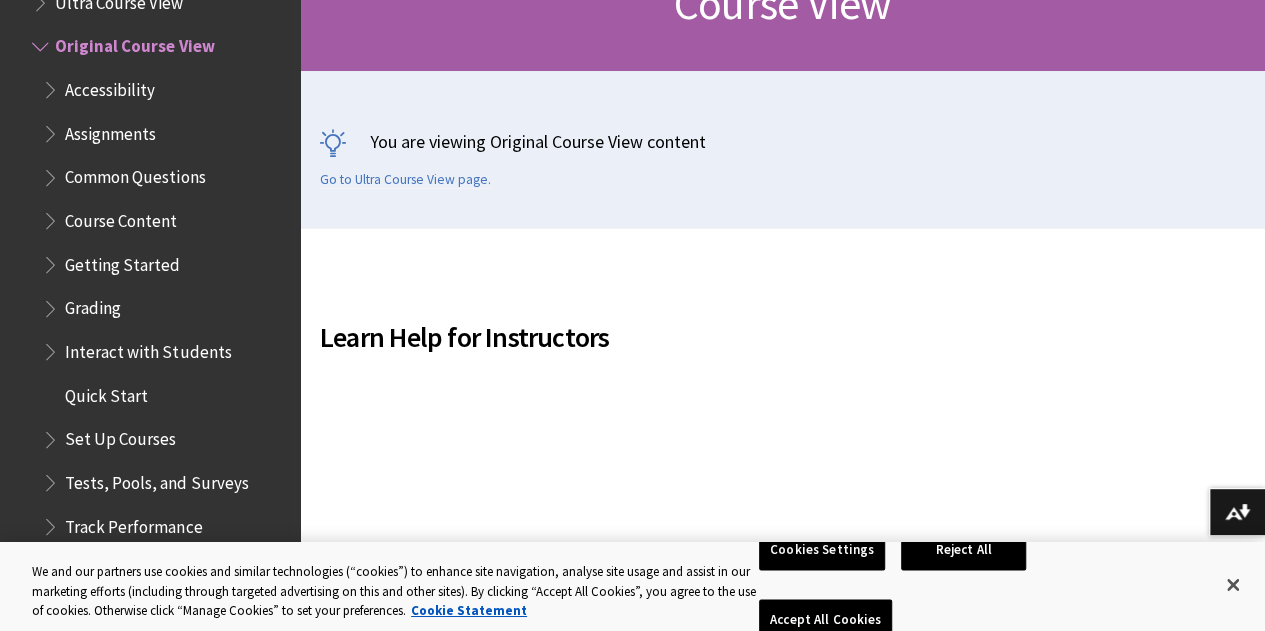 click at bounding box center (52, 304) 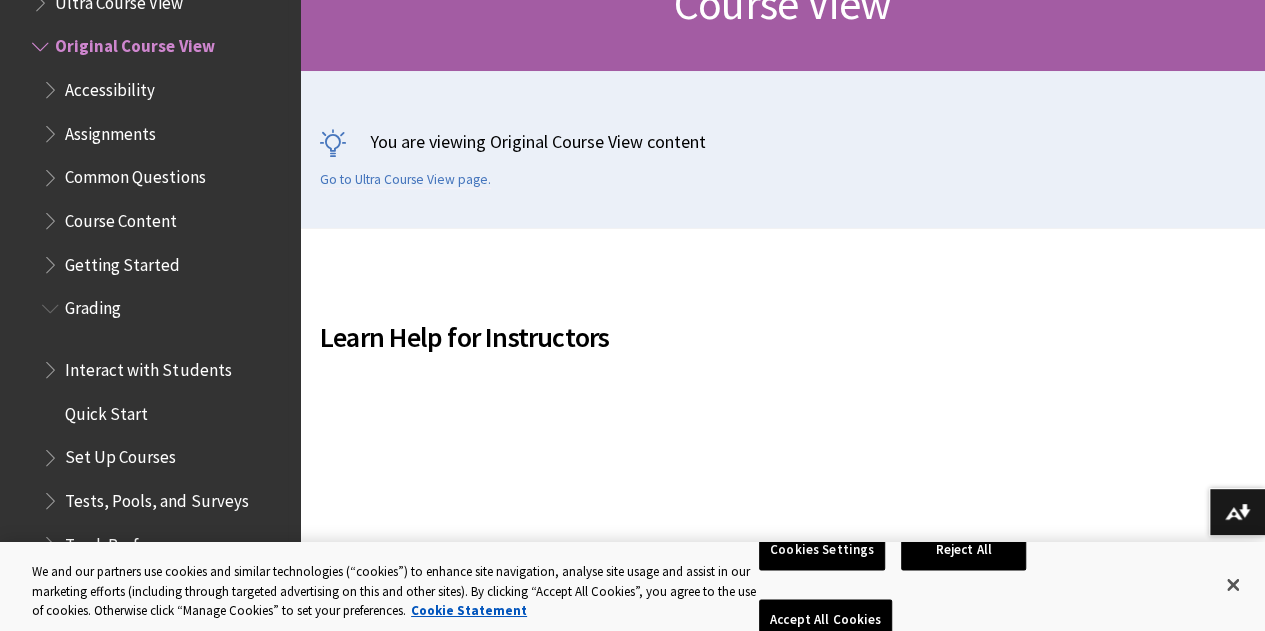 click on "Grading" at bounding box center [93, 305] 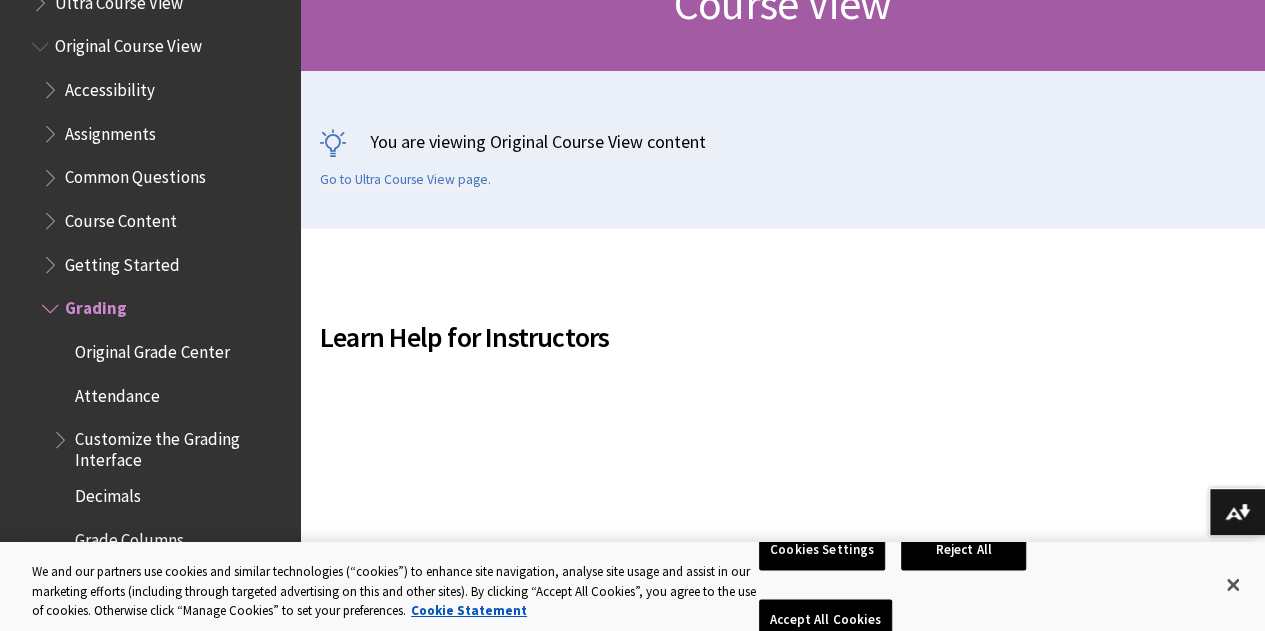 click on "Original Grade Center" at bounding box center (152, 348) 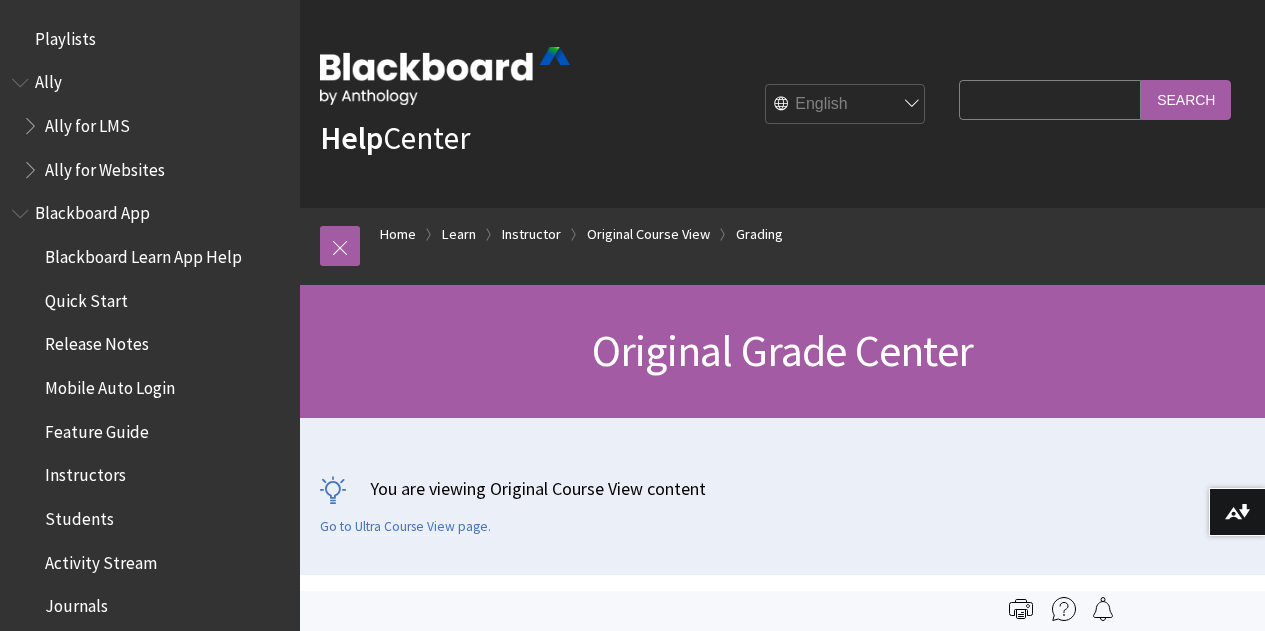 scroll, scrollTop: 0, scrollLeft: 0, axis: both 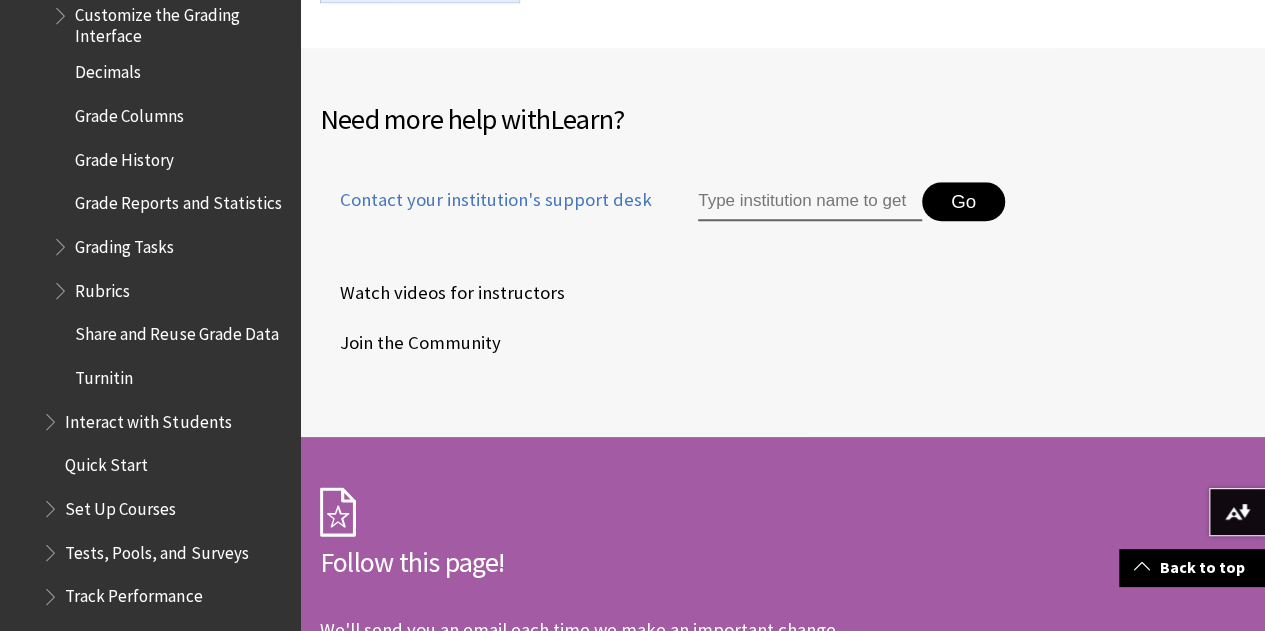 click at bounding box center [62, 286] 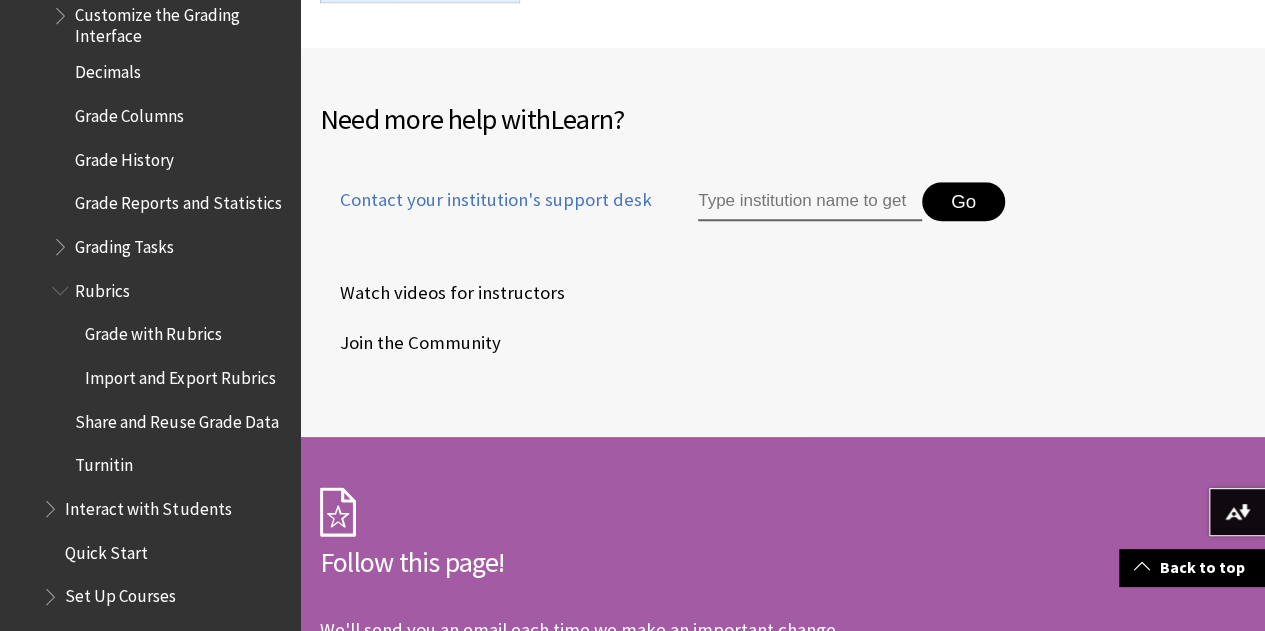 click on "Original Grade Center Attendance Customize the Grading Interface Decimals Grade Columns Grade History Grade Reports and Statistics Grading Tasks Rubrics Grade with Rubrics Import and Export Rubrics Share and Reuse Grade Data Turnitin" at bounding box center (165, 196) 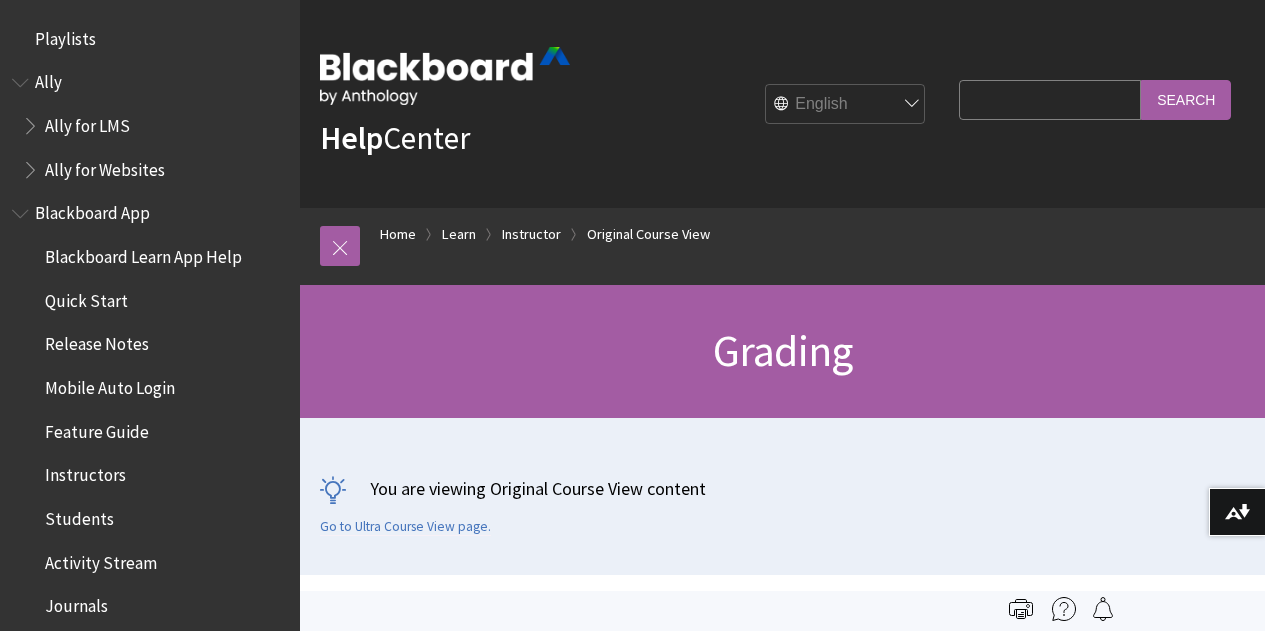 scroll, scrollTop: 0, scrollLeft: 0, axis: both 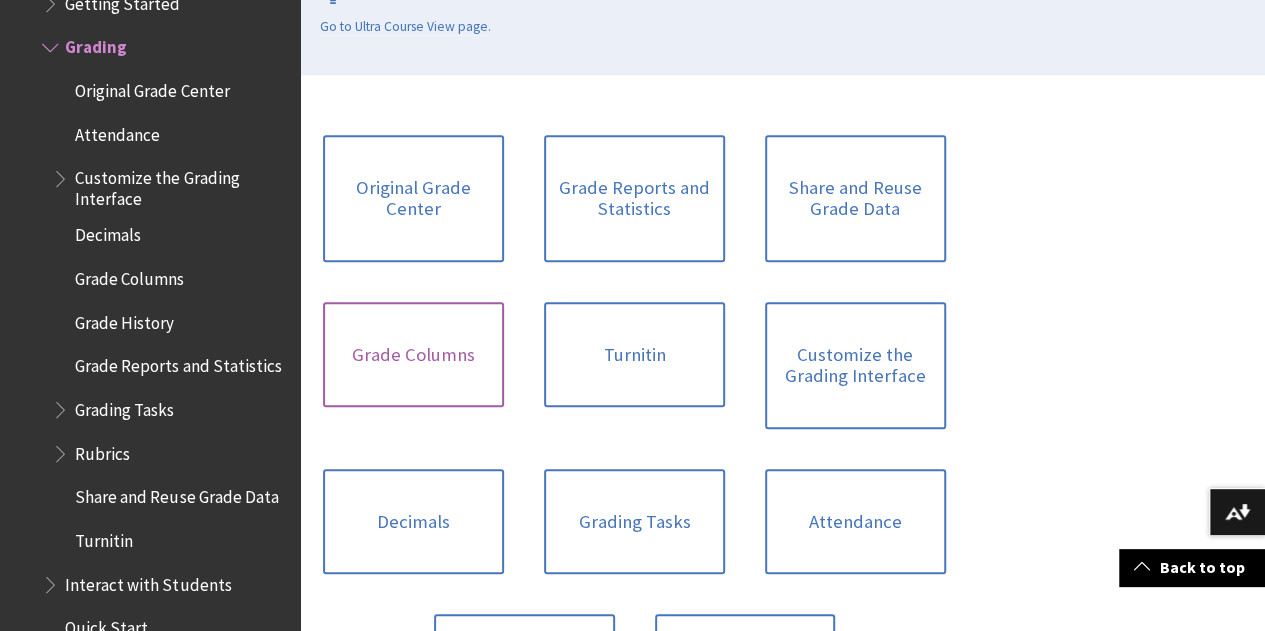 click on "Grade Columns" at bounding box center [413, 355] 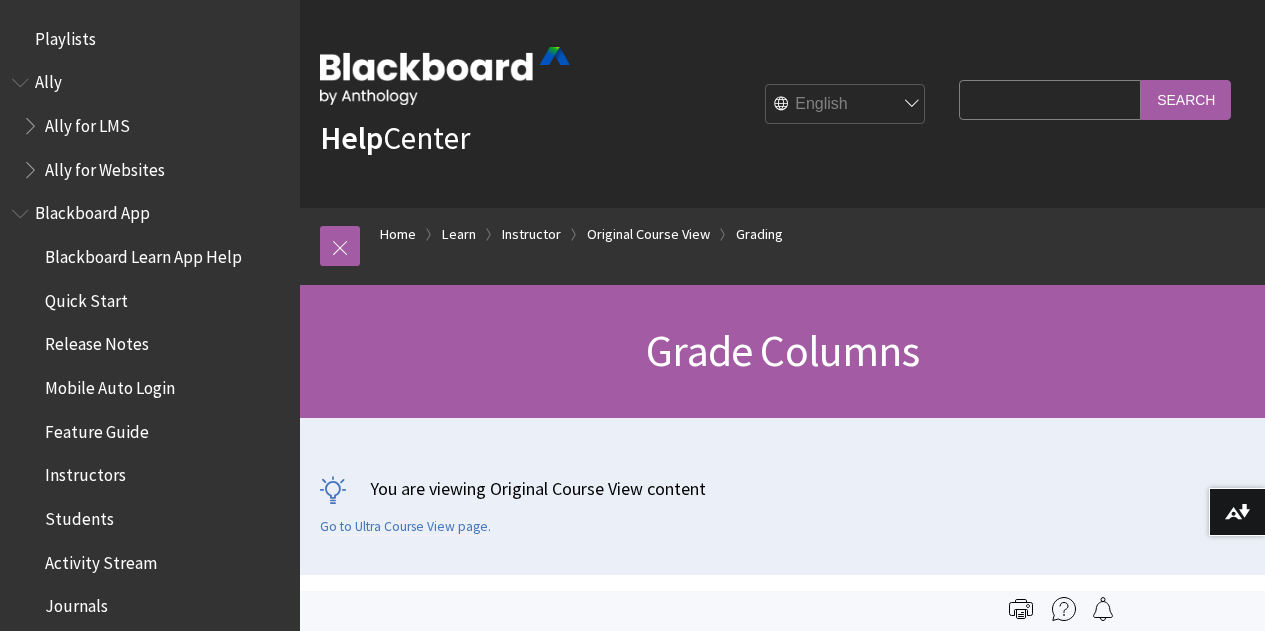 scroll, scrollTop: 0, scrollLeft: 0, axis: both 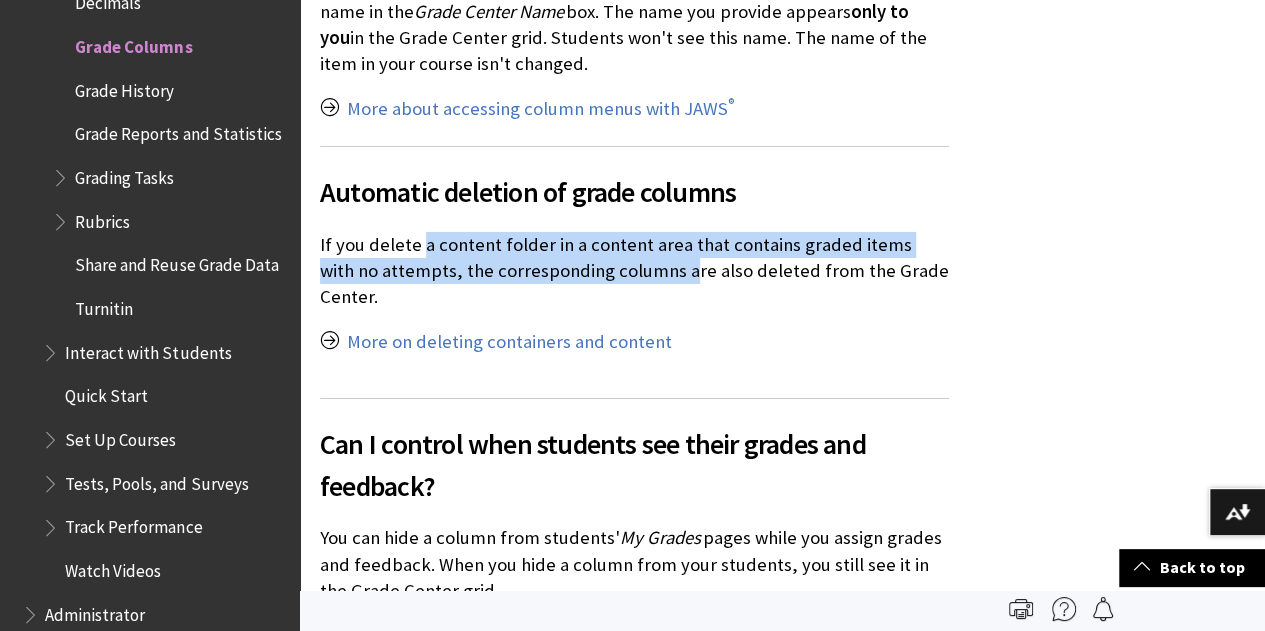 drag, startPoint x: 422, startPoint y: 215, endPoint x: 644, endPoint y: 240, distance: 223.40323 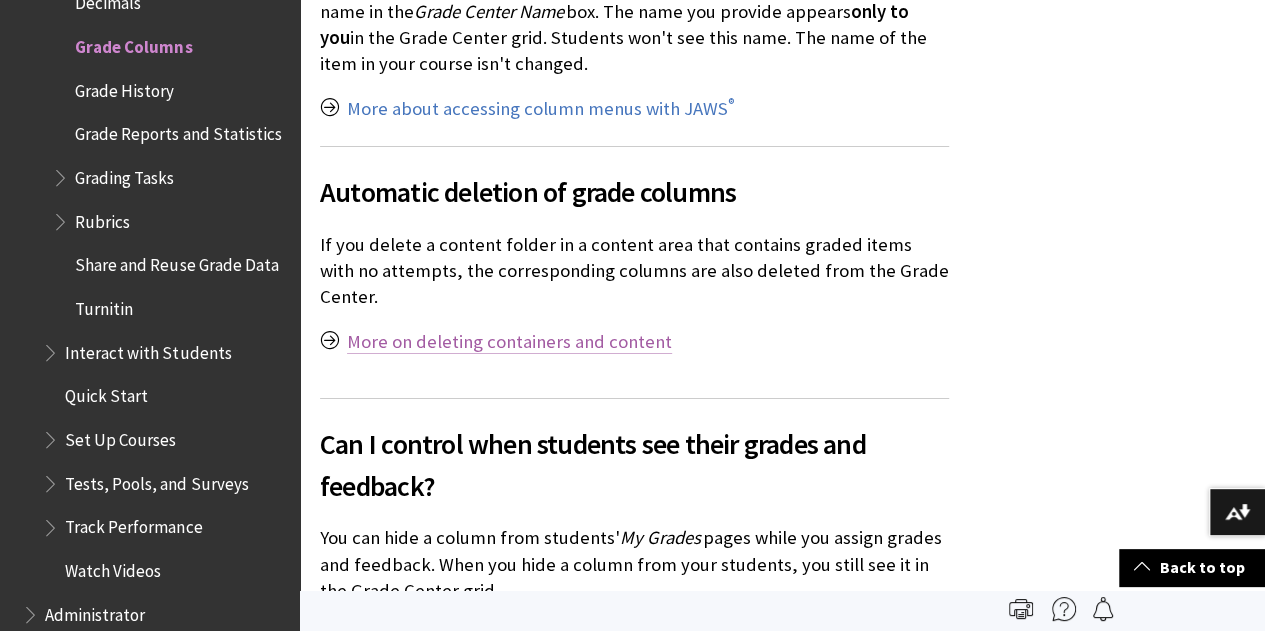 click on "More on deleting containers and content" at bounding box center [509, 342] 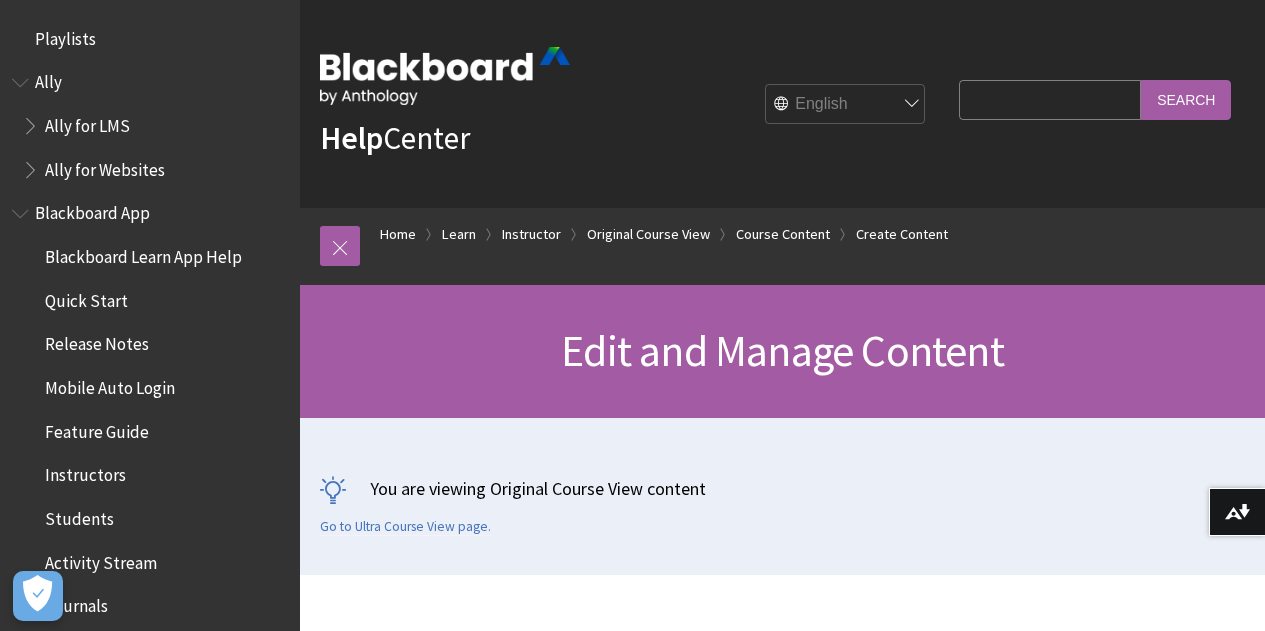 scroll, scrollTop: 10059, scrollLeft: 0, axis: vertical 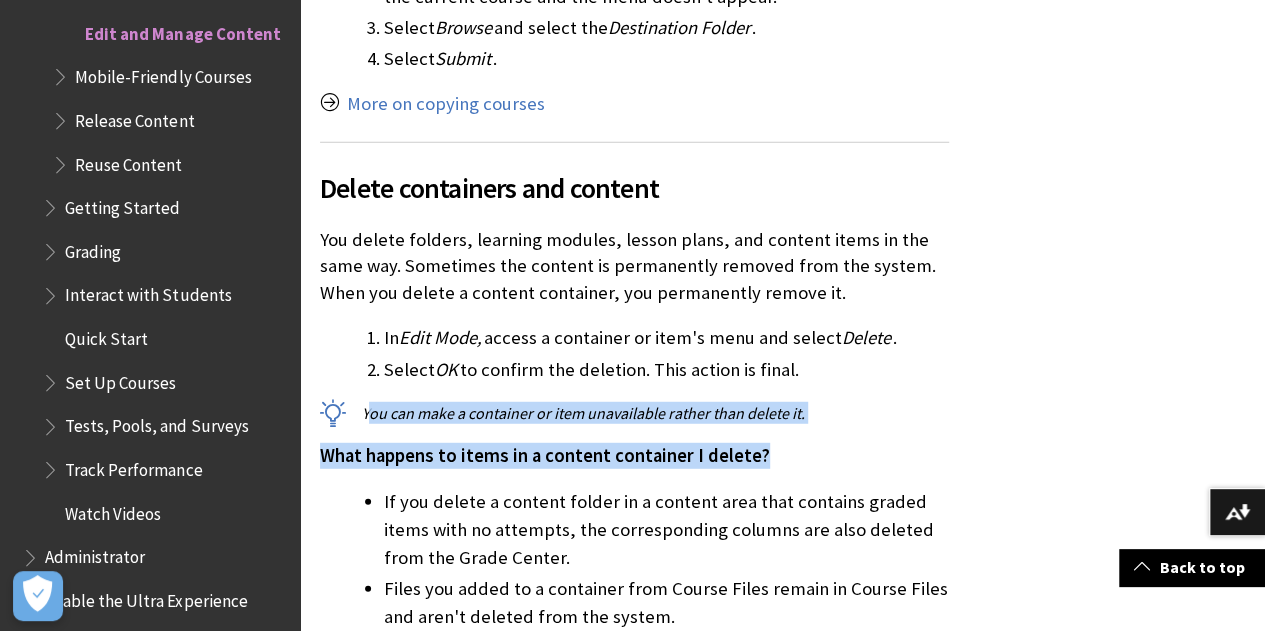 drag, startPoint x: 372, startPoint y: 165, endPoint x: 772, endPoint y: 186, distance: 400.55087 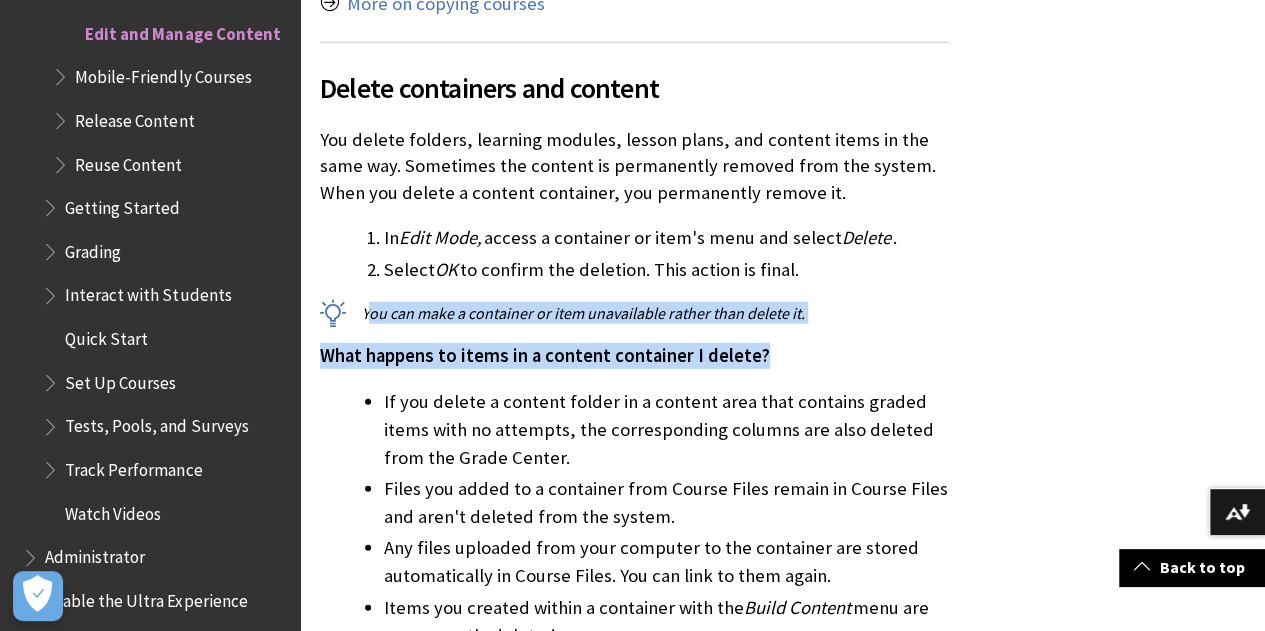 scroll, scrollTop: 10337, scrollLeft: 0, axis: vertical 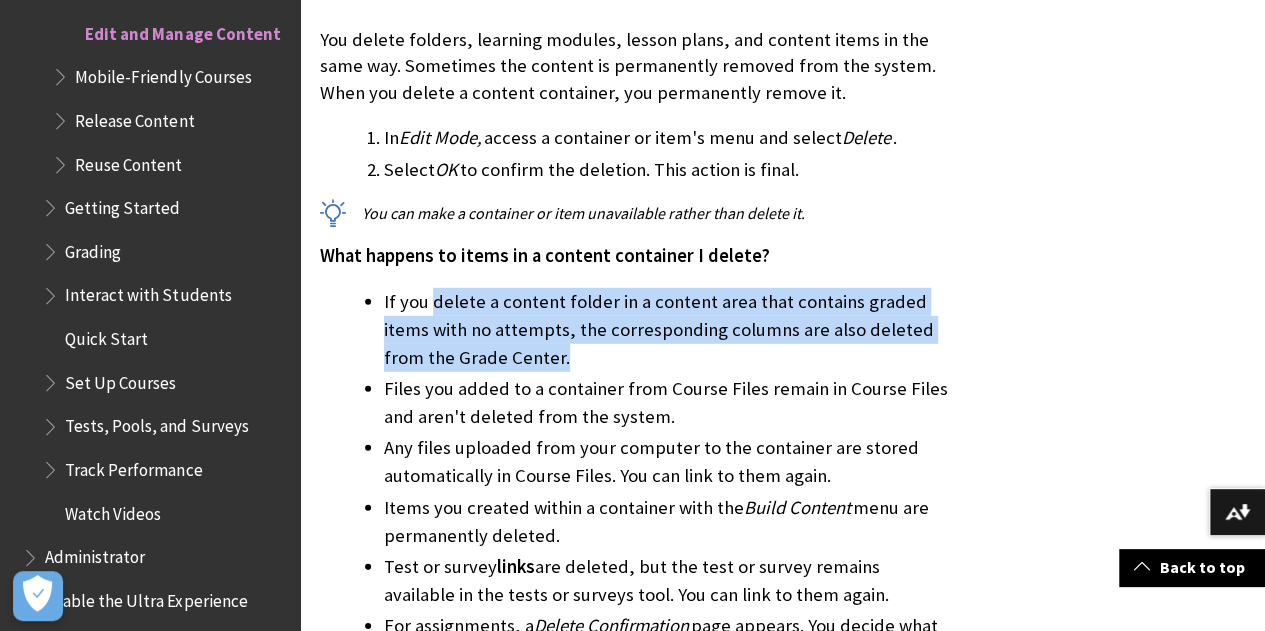 drag, startPoint x: 434, startPoint y: 57, endPoint x: 633, endPoint y: 110, distance: 205.93689 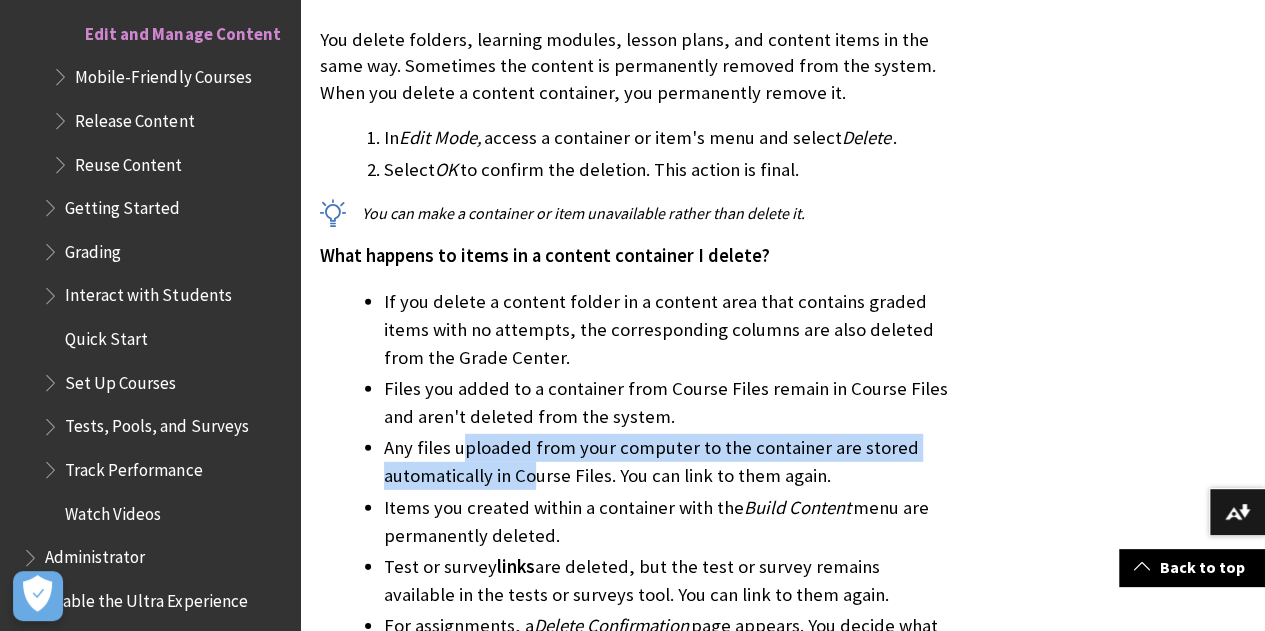 drag, startPoint x: 464, startPoint y: 206, endPoint x: 537, endPoint y: 235, distance: 78.54935 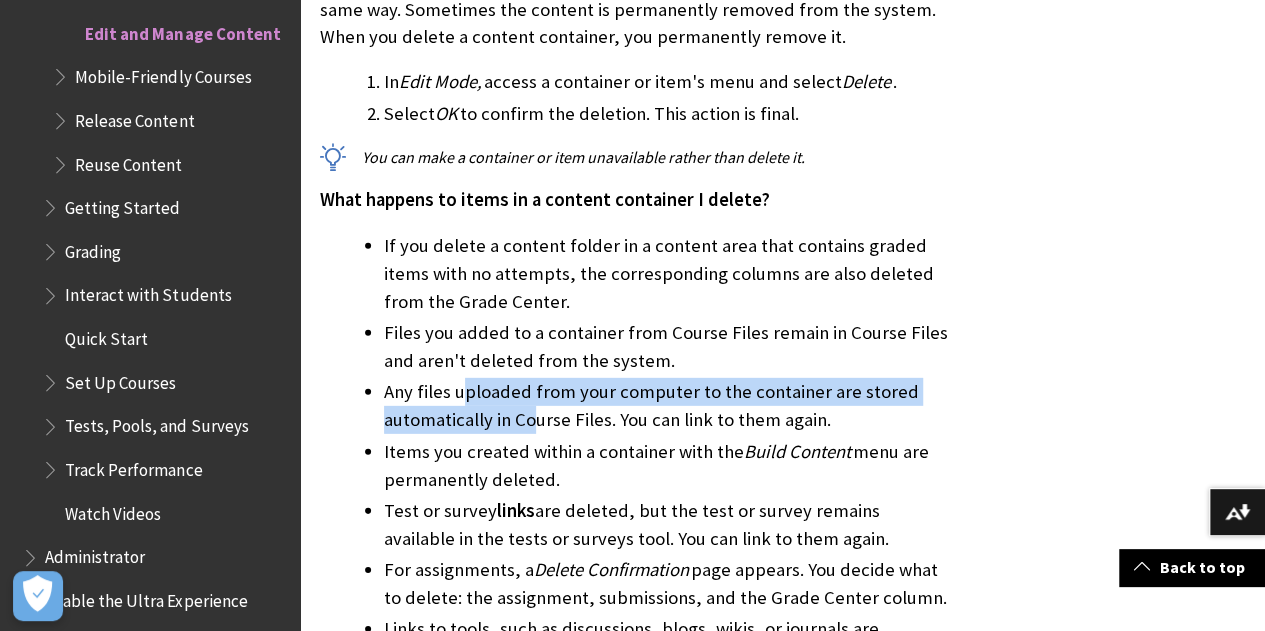 scroll, scrollTop: 10437, scrollLeft: 0, axis: vertical 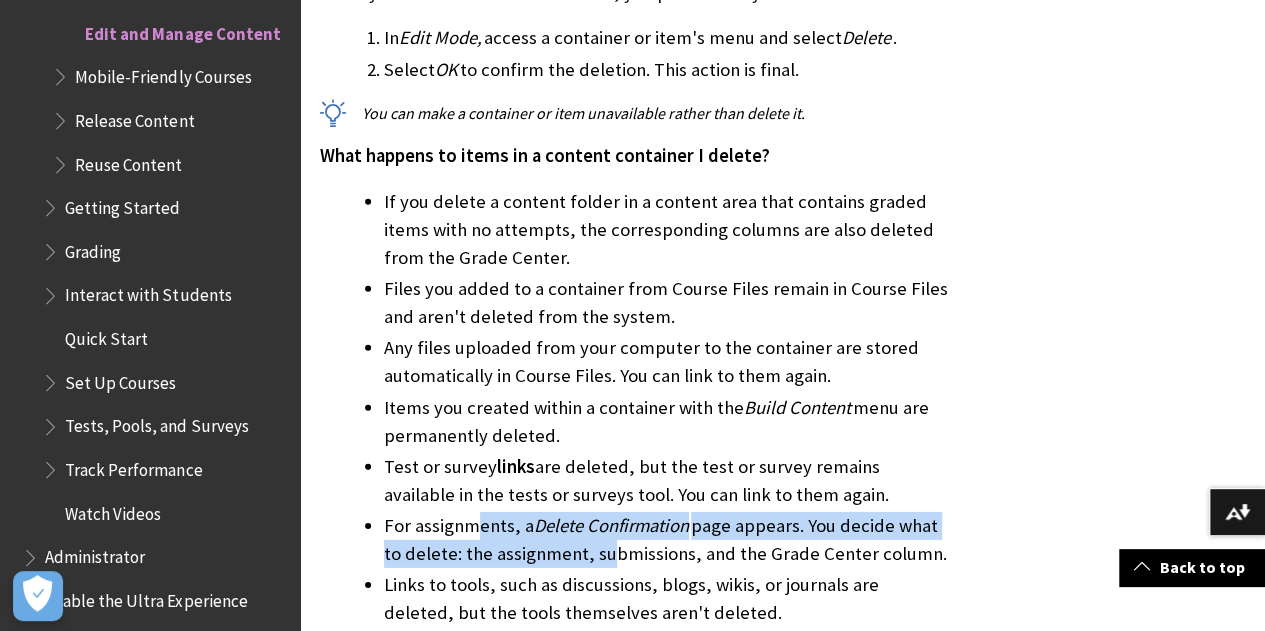 drag, startPoint x: 480, startPoint y: 281, endPoint x: 602, endPoint y: 313, distance: 126.12692 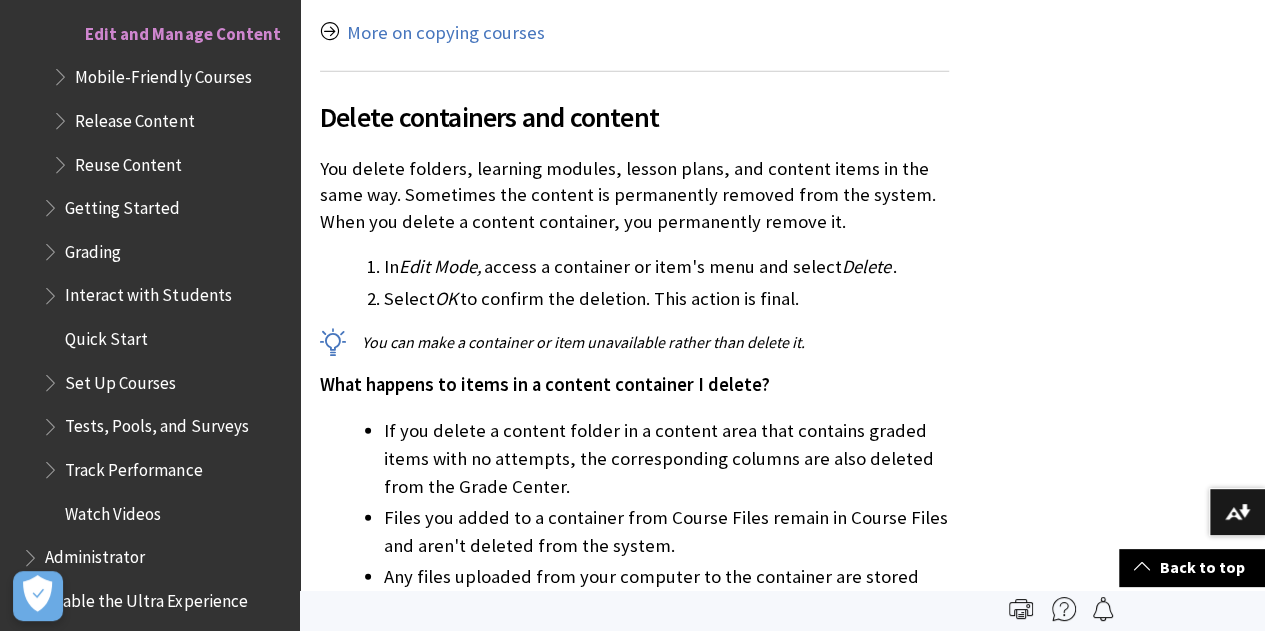 scroll, scrollTop: 10200, scrollLeft: 0, axis: vertical 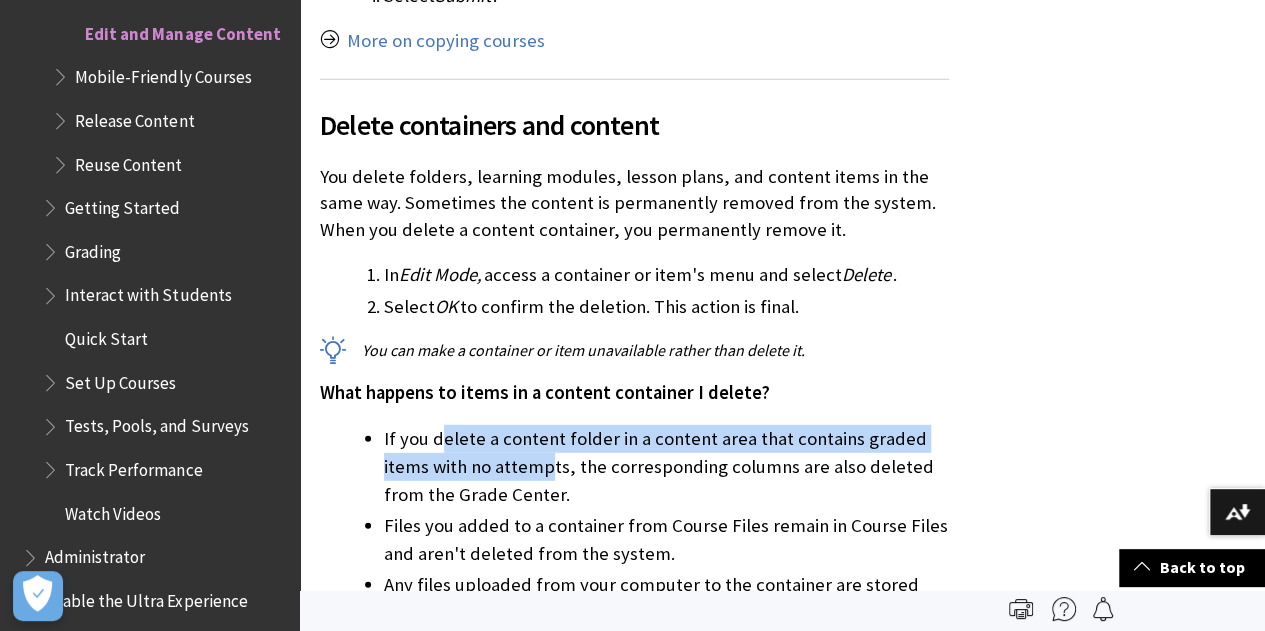 drag, startPoint x: 438, startPoint y: 195, endPoint x: 546, endPoint y: 225, distance: 112.08925 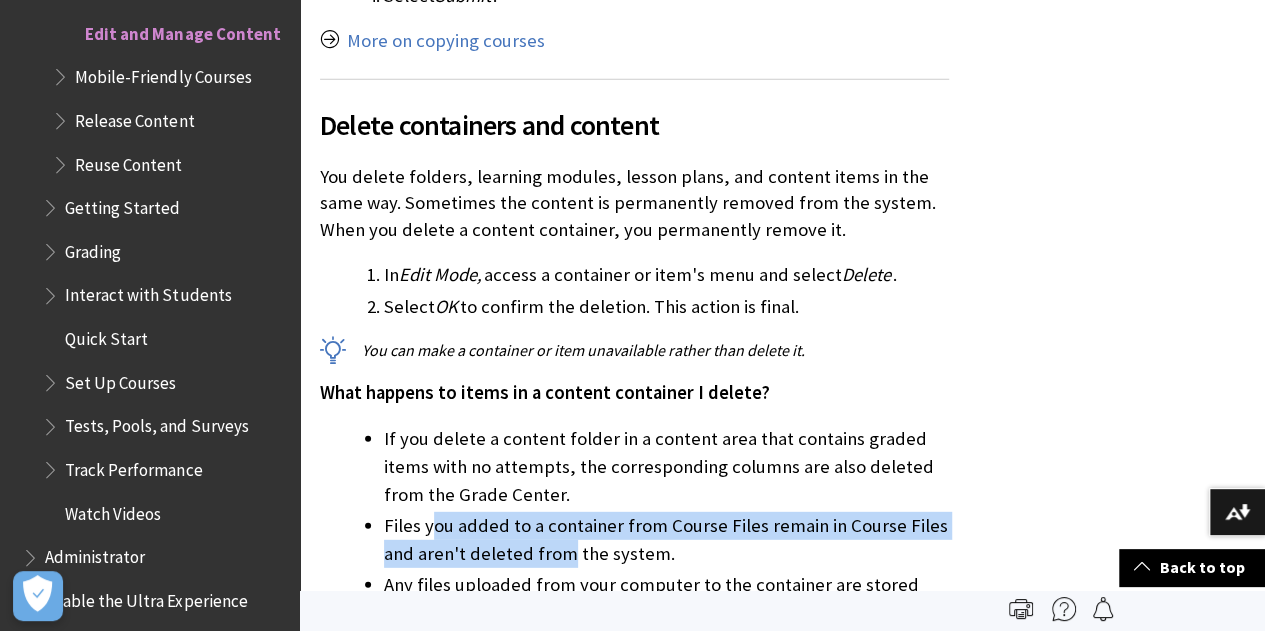 drag, startPoint x: 436, startPoint y: 268, endPoint x: 566, endPoint y: 306, distance: 135.44002 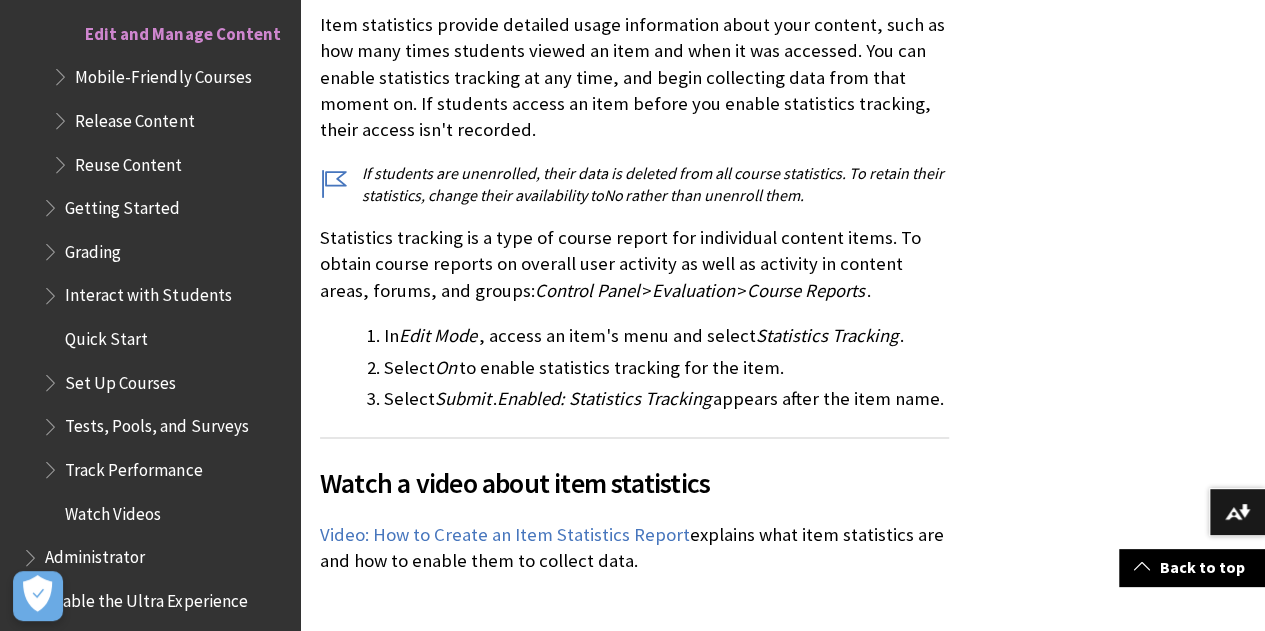 scroll, scrollTop: 12600, scrollLeft: 0, axis: vertical 